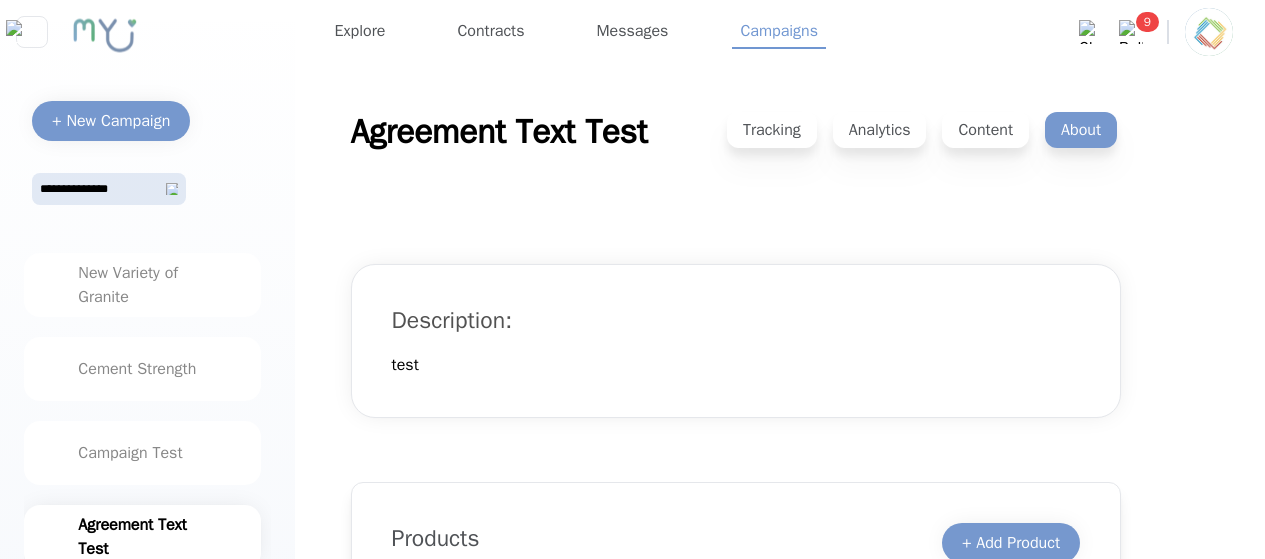 scroll, scrollTop: 696, scrollLeft: 0, axis: vertical 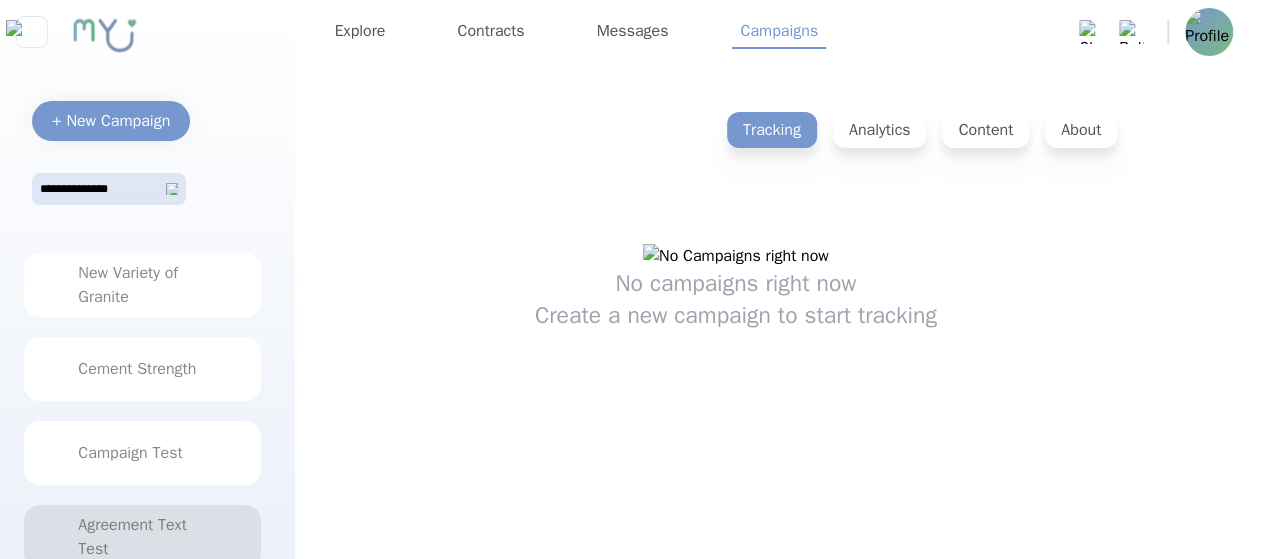 click on "Agreement Text Test" at bounding box center (142, 537) 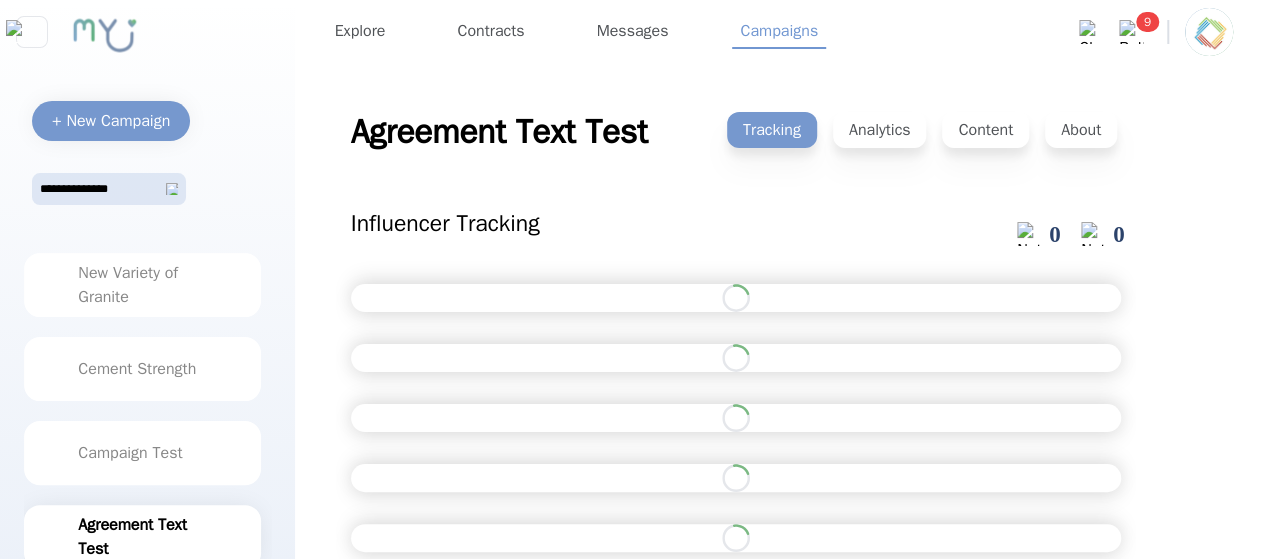 scroll, scrollTop: 112, scrollLeft: 0, axis: vertical 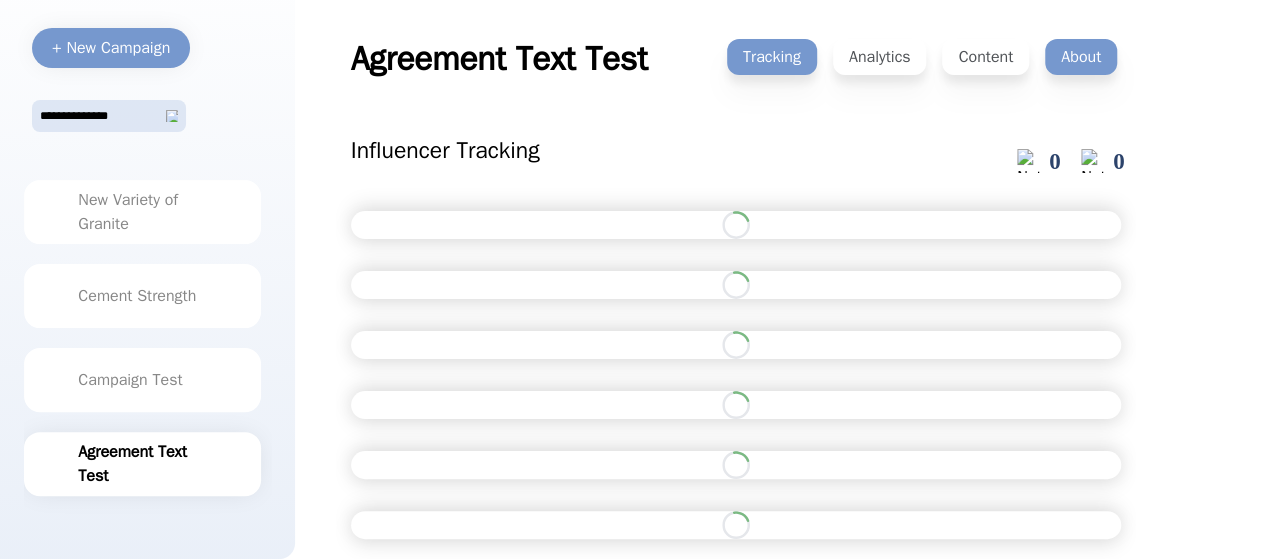 click on "About" at bounding box center [1081, 57] 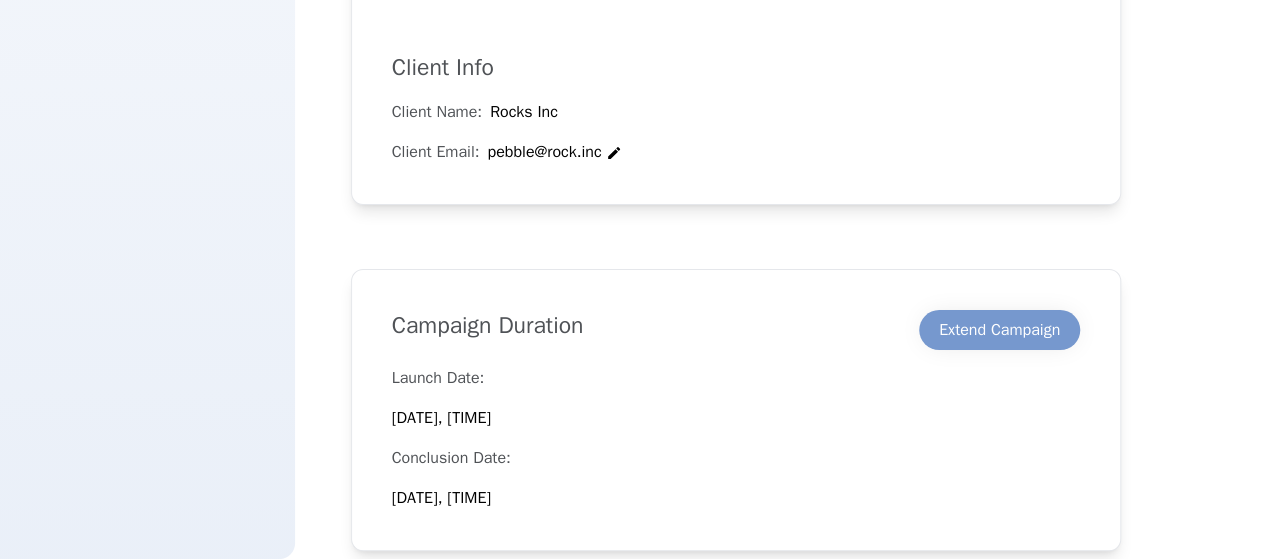 scroll, scrollTop: 607, scrollLeft: 0, axis: vertical 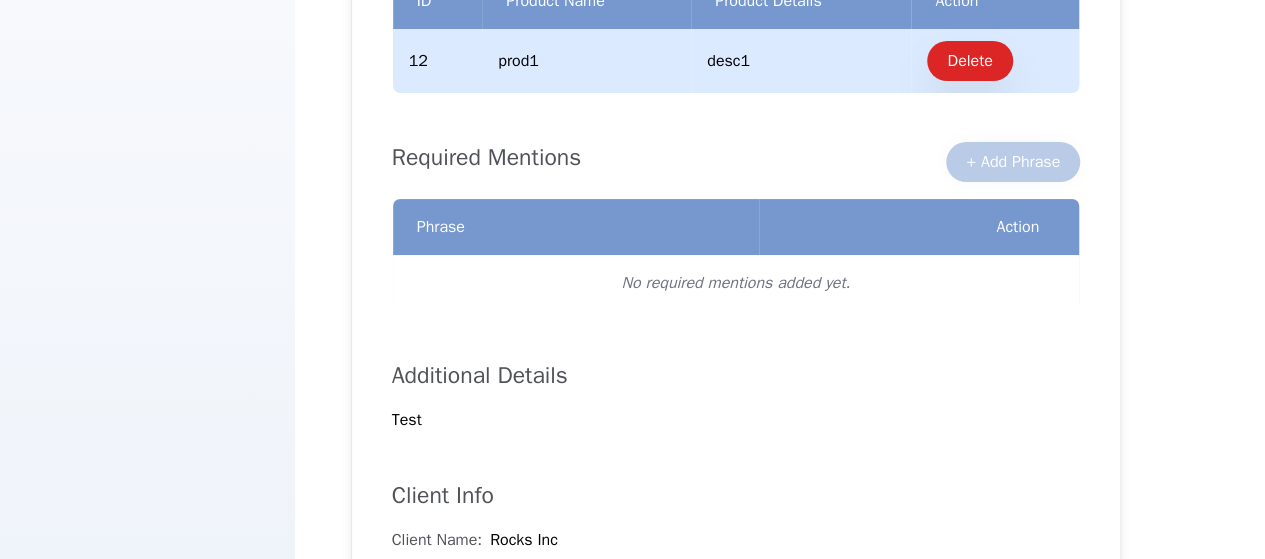 click on "Required Mentions + Add Phrase" at bounding box center [736, 138] 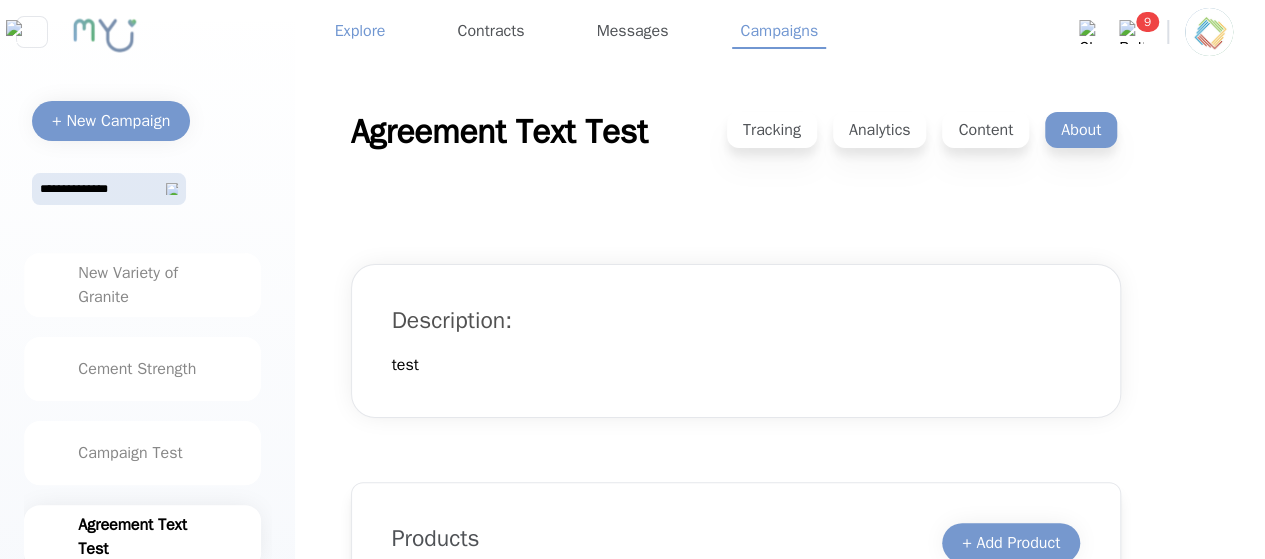 click on "Explore" at bounding box center (360, 32) 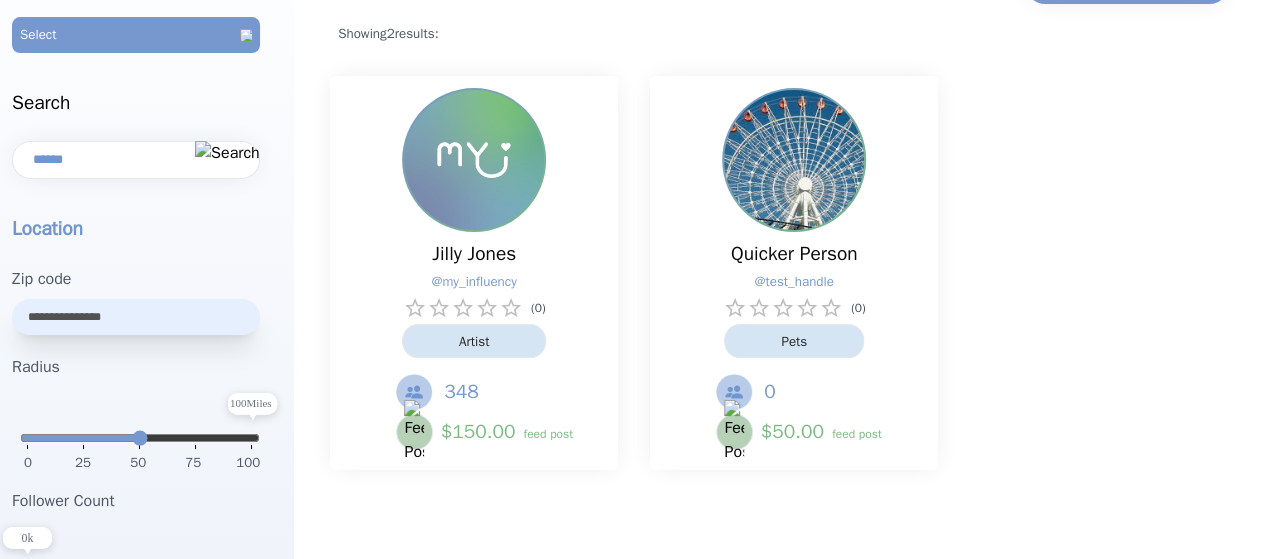 scroll, scrollTop: 139, scrollLeft: 0, axis: vertical 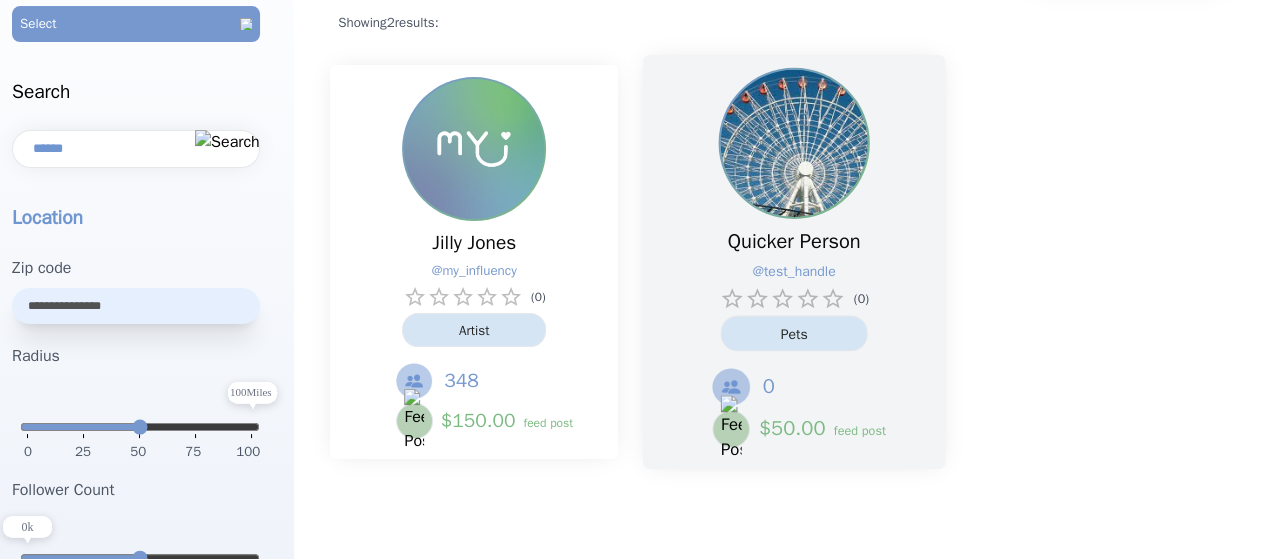 click on "Quicker Person @ test_handle ( 0 ) Pets 0 $ 50.00 feed post" at bounding box center (794, 262) 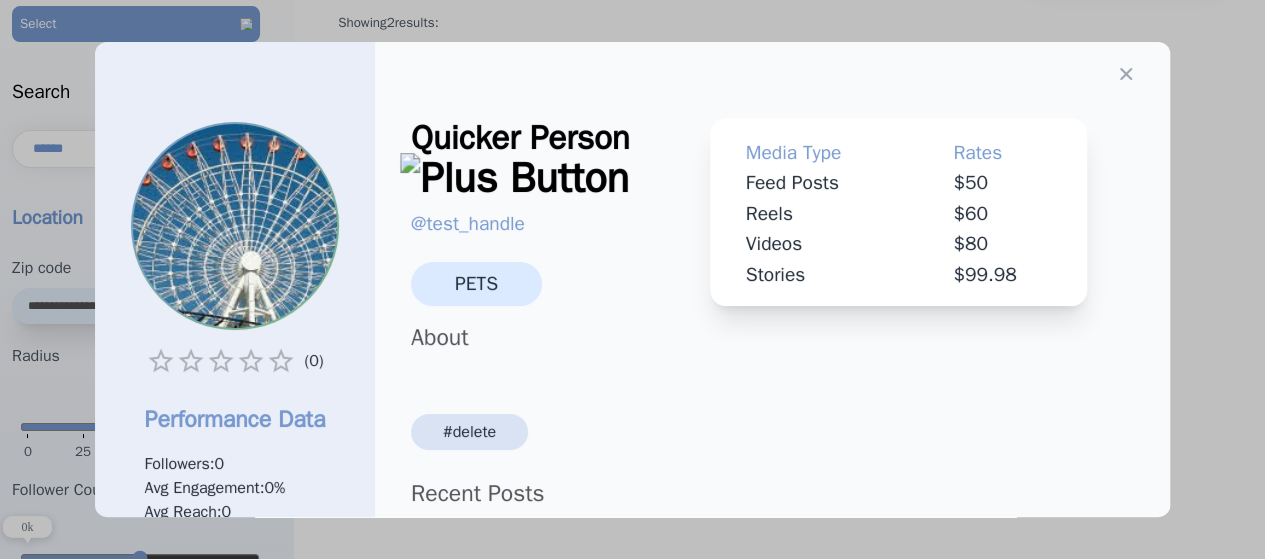 scroll, scrollTop: 390, scrollLeft: 0, axis: vertical 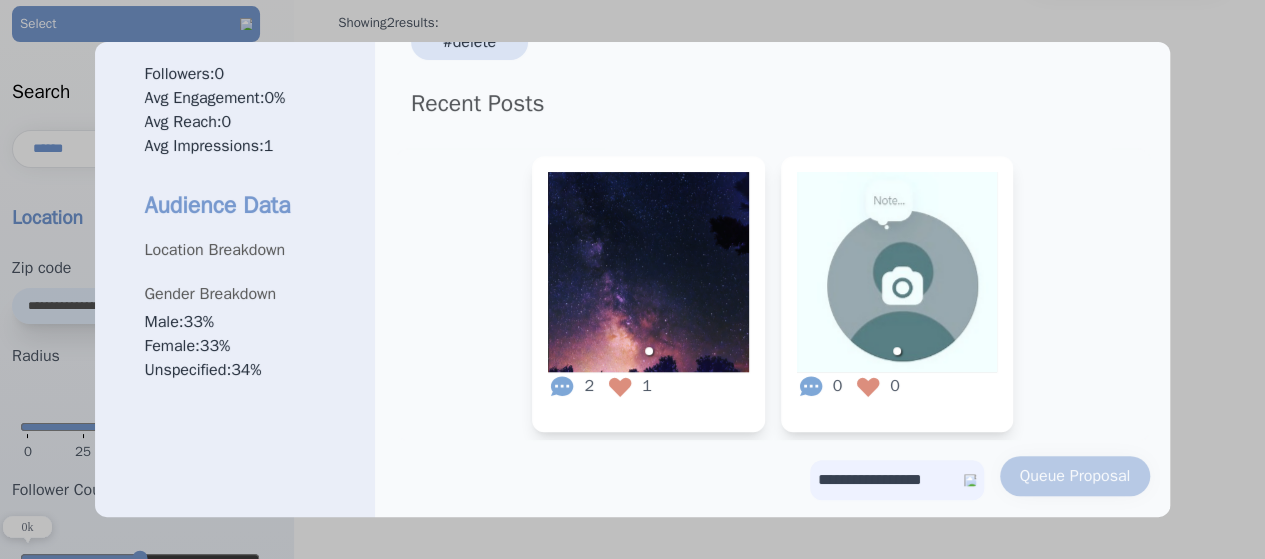 click on "**********" at bounding box center (897, 480) 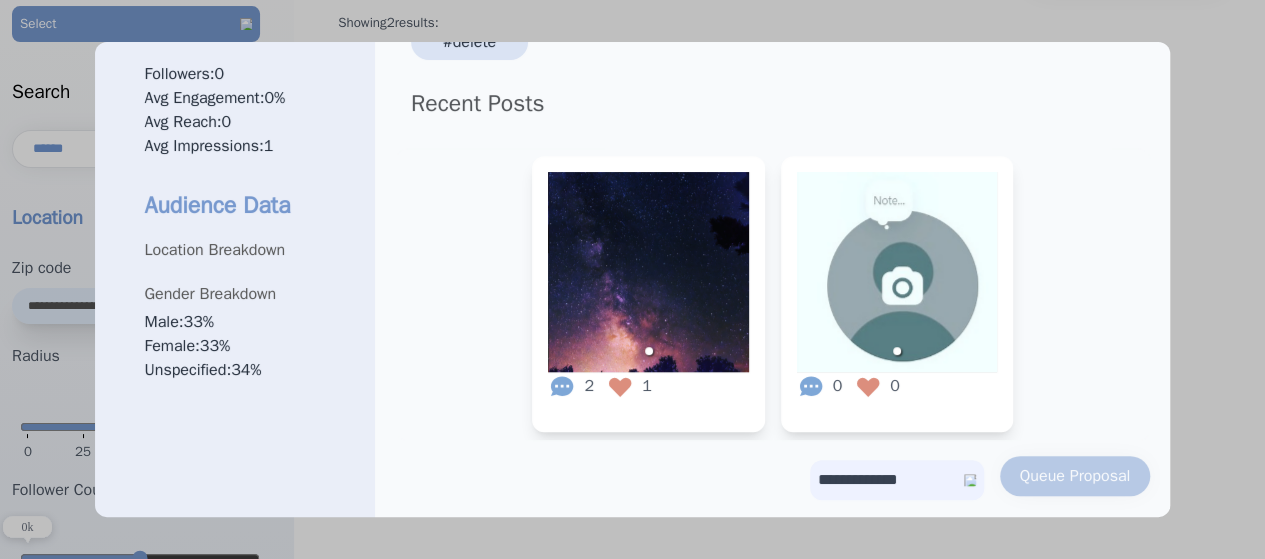 click on "**********" at bounding box center [897, 480] 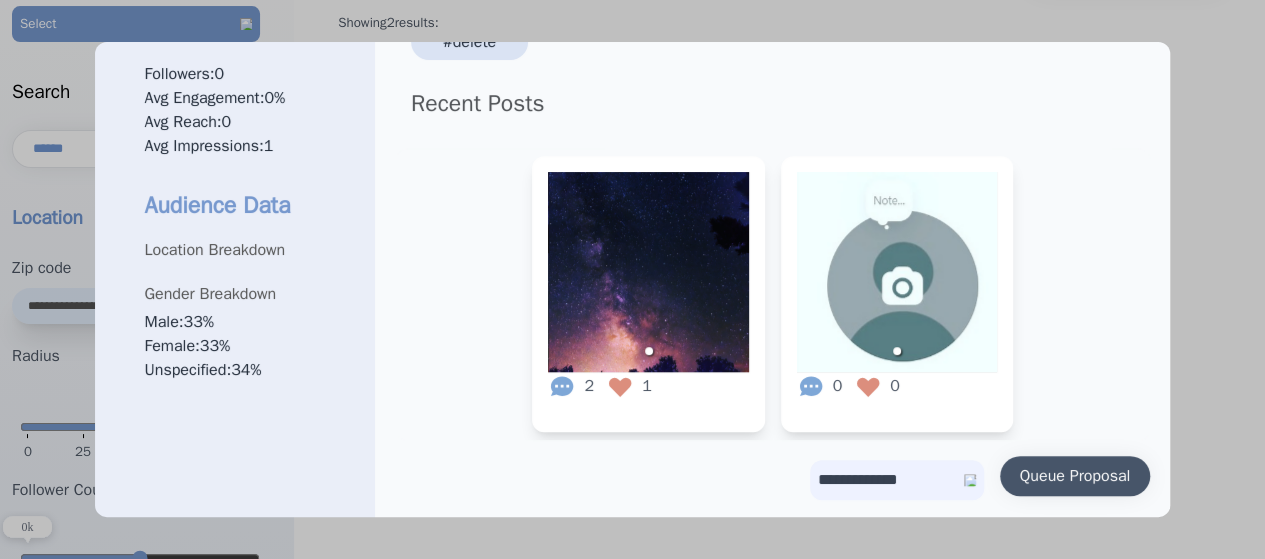 click on "Queue Proposal" at bounding box center (1075, 476) 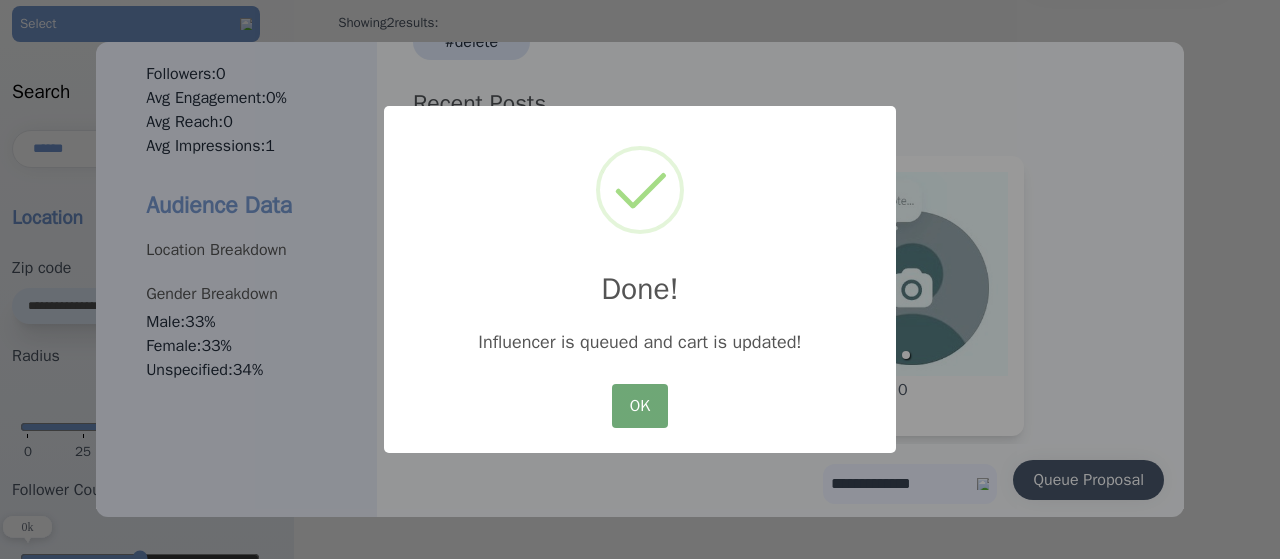click on "OK" at bounding box center (640, 406) 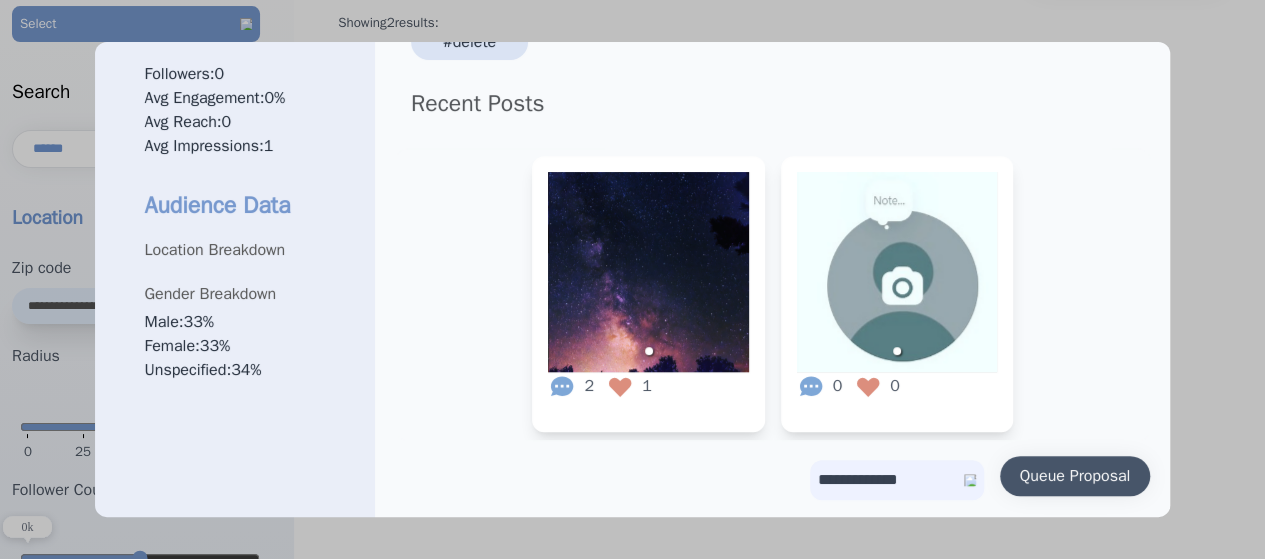 scroll, scrollTop: 0, scrollLeft: 0, axis: both 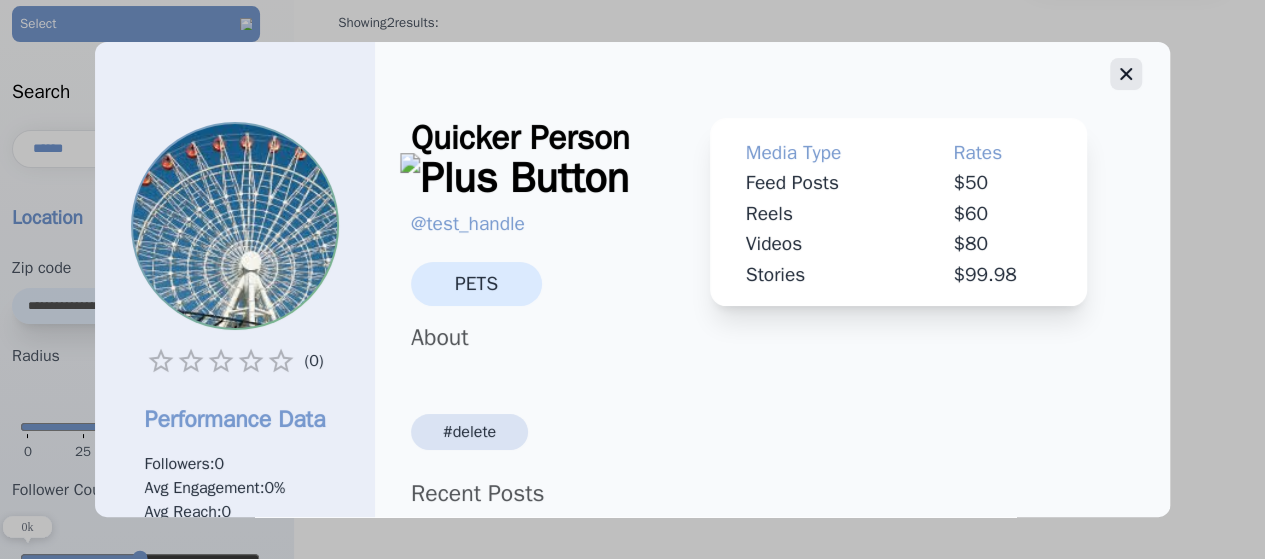 click 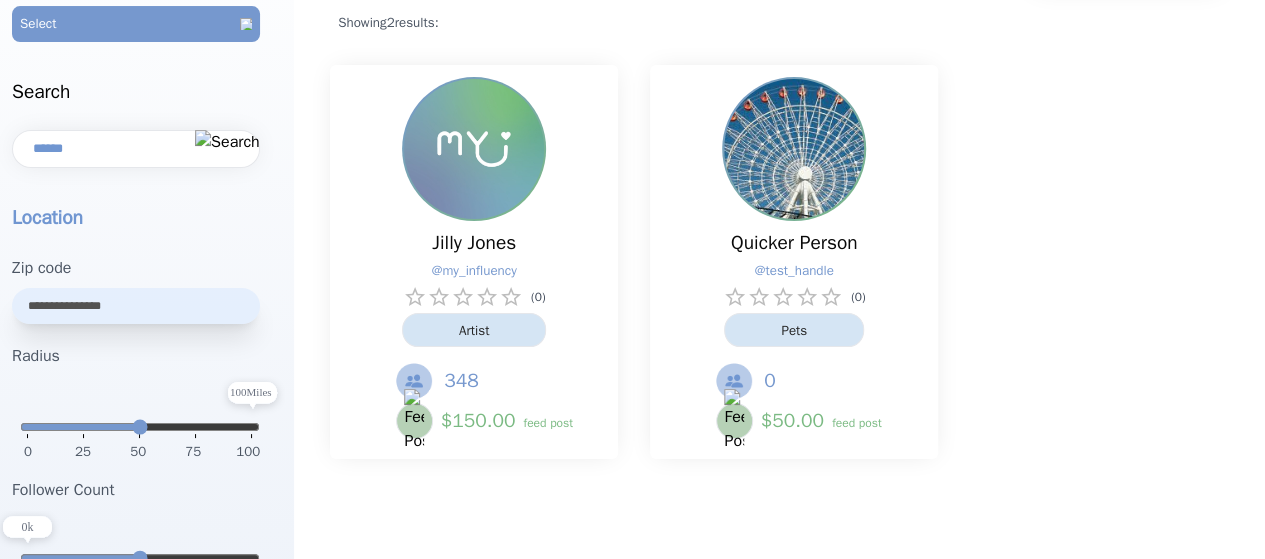 scroll, scrollTop: 0, scrollLeft: 0, axis: both 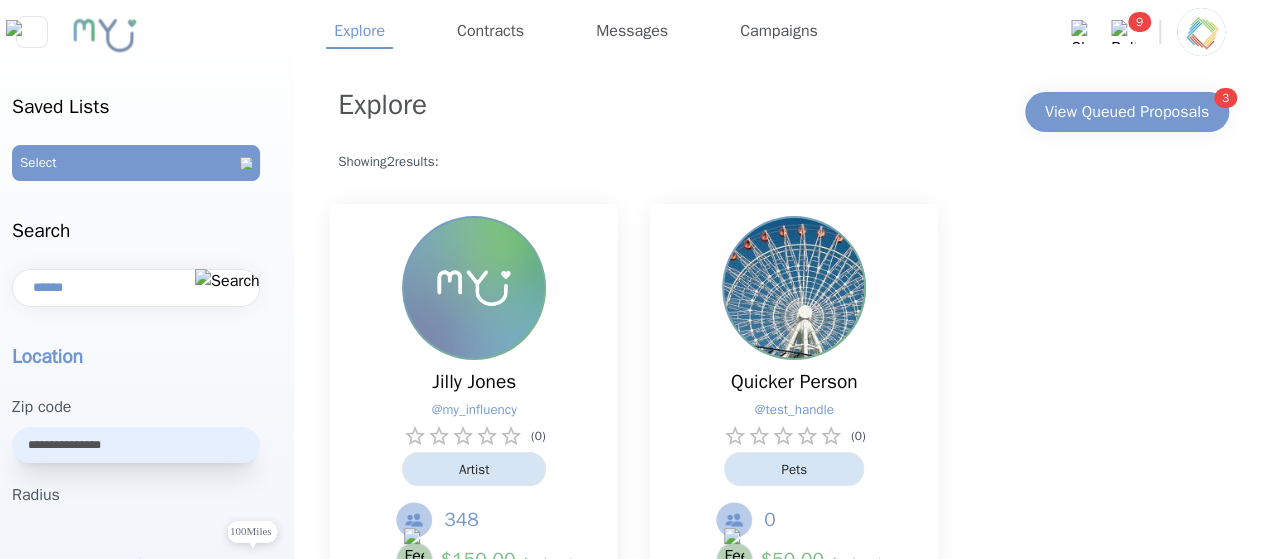 click on "View Queued Proposals" at bounding box center (1127, 112) 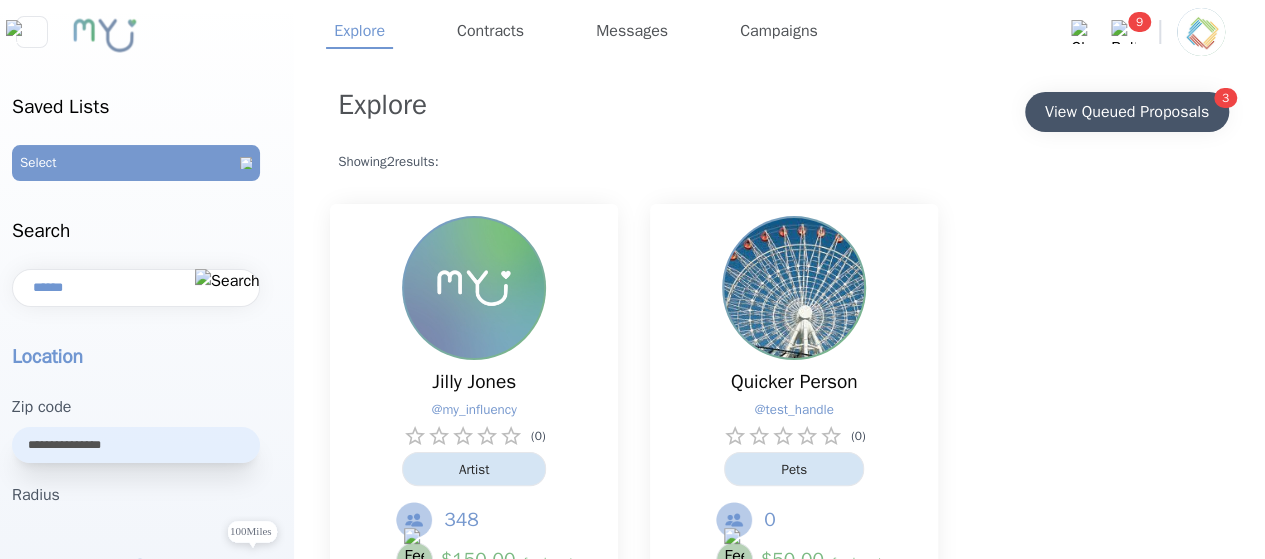 click on "View Queued Proposals" at bounding box center (1127, 112) 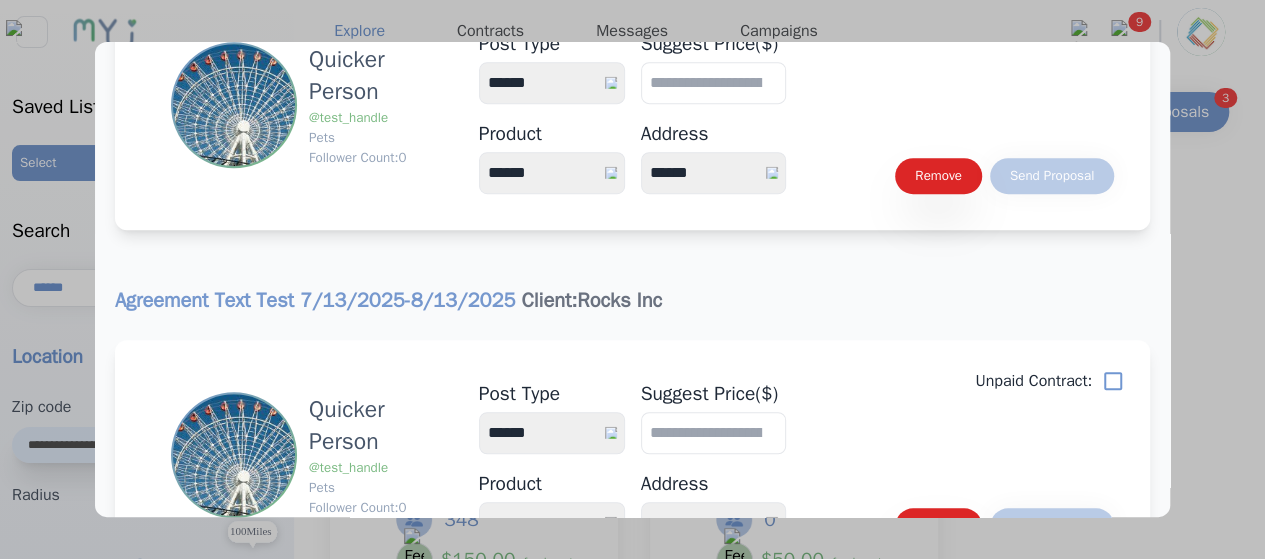 scroll, scrollTop: 746, scrollLeft: 0, axis: vertical 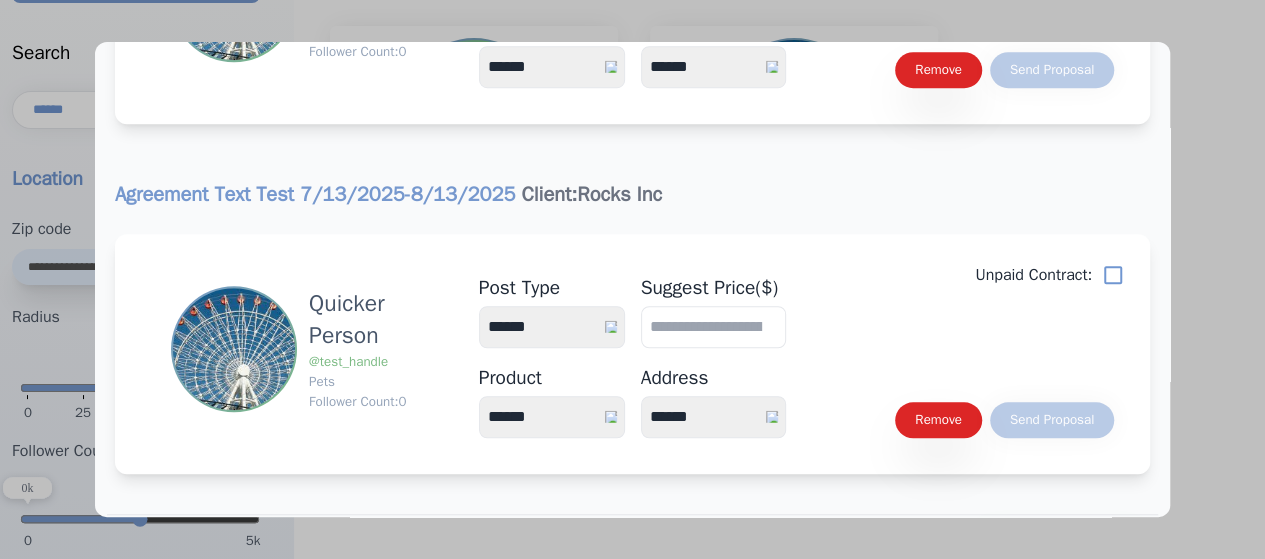 click on "**********" at bounding box center (552, 327) 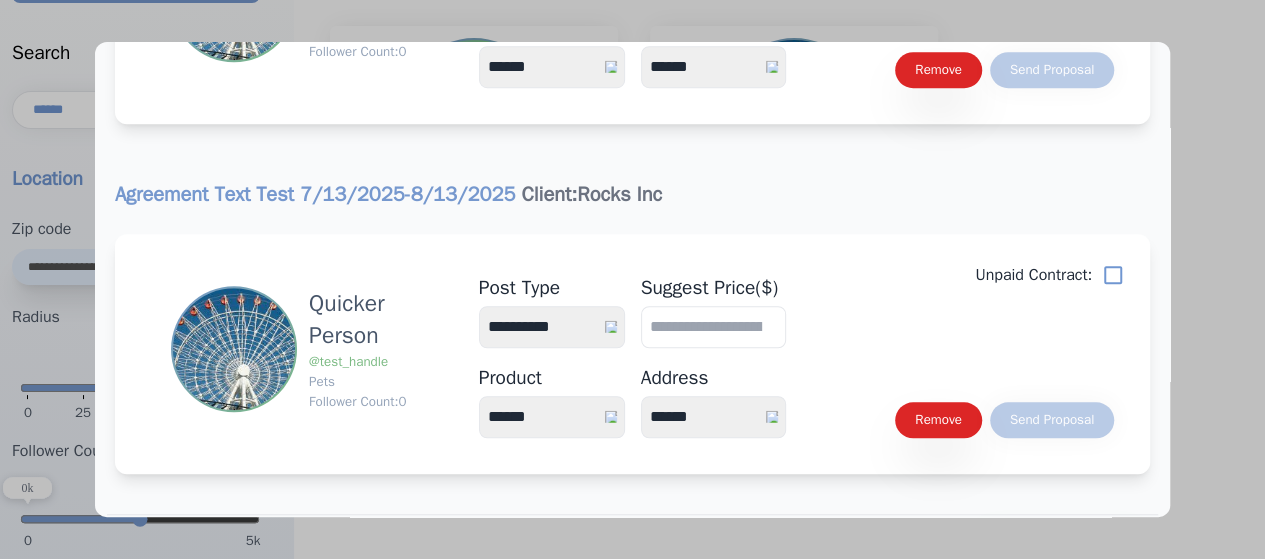 click on "**********" at bounding box center [552, 327] 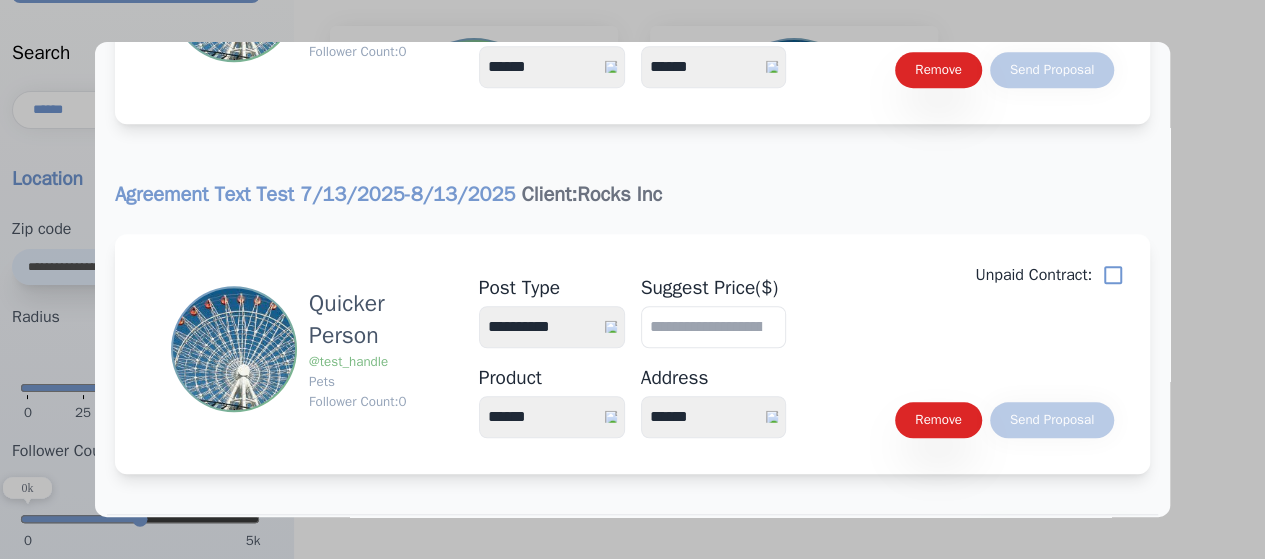 type on "**" 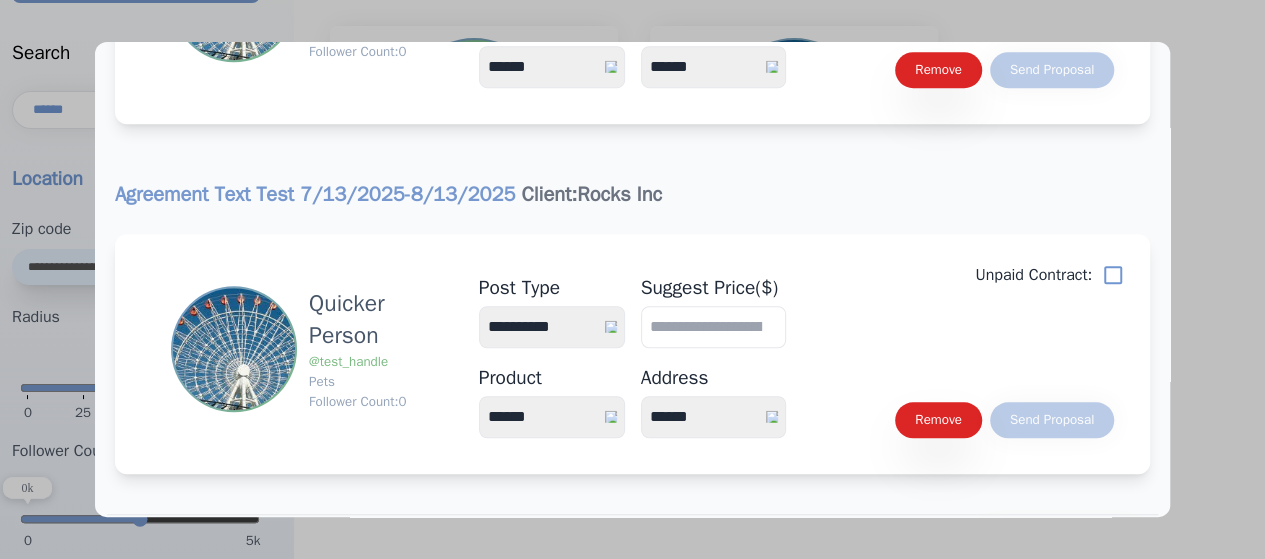 click on "****** *****" at bounding box center (552, 417) 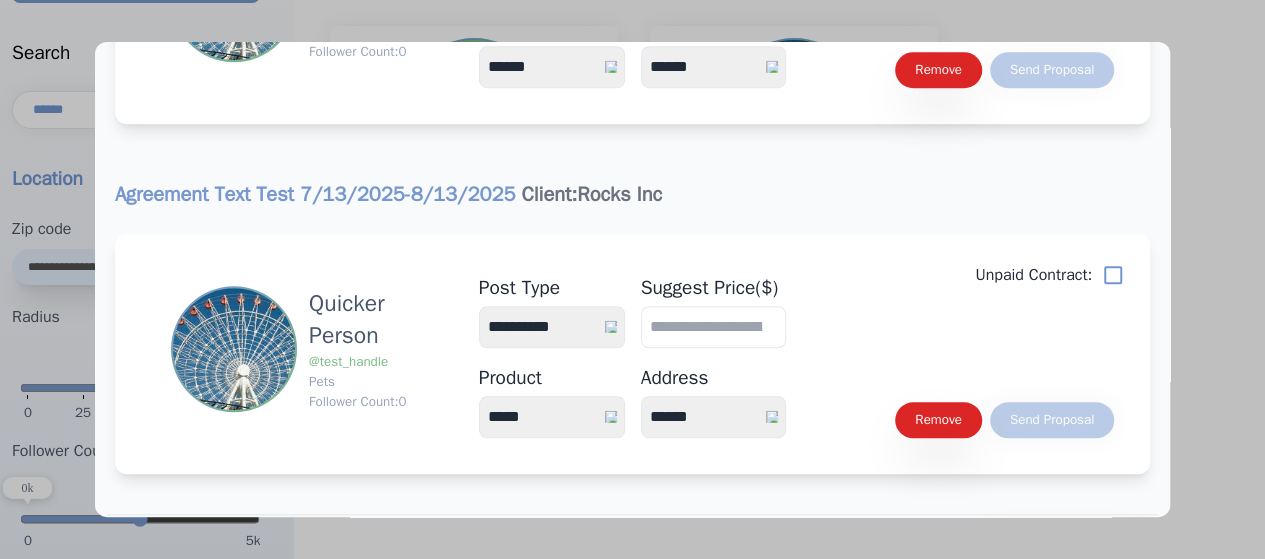 click on "****** *****" at bounding box center (552, 417) 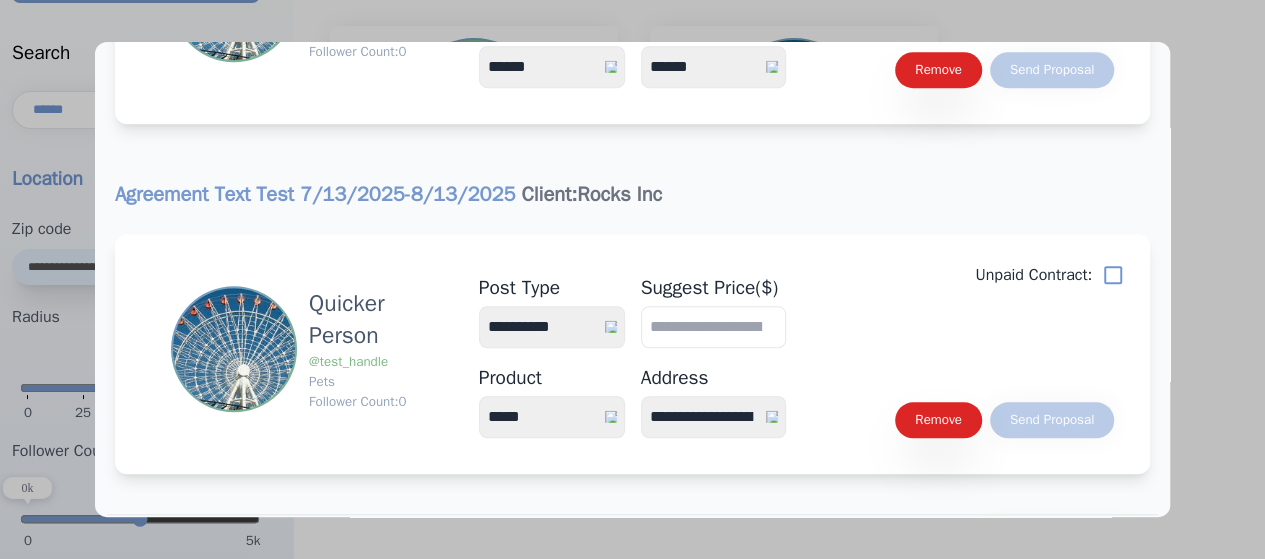 click on "**********" at bounding box center [714, 417] 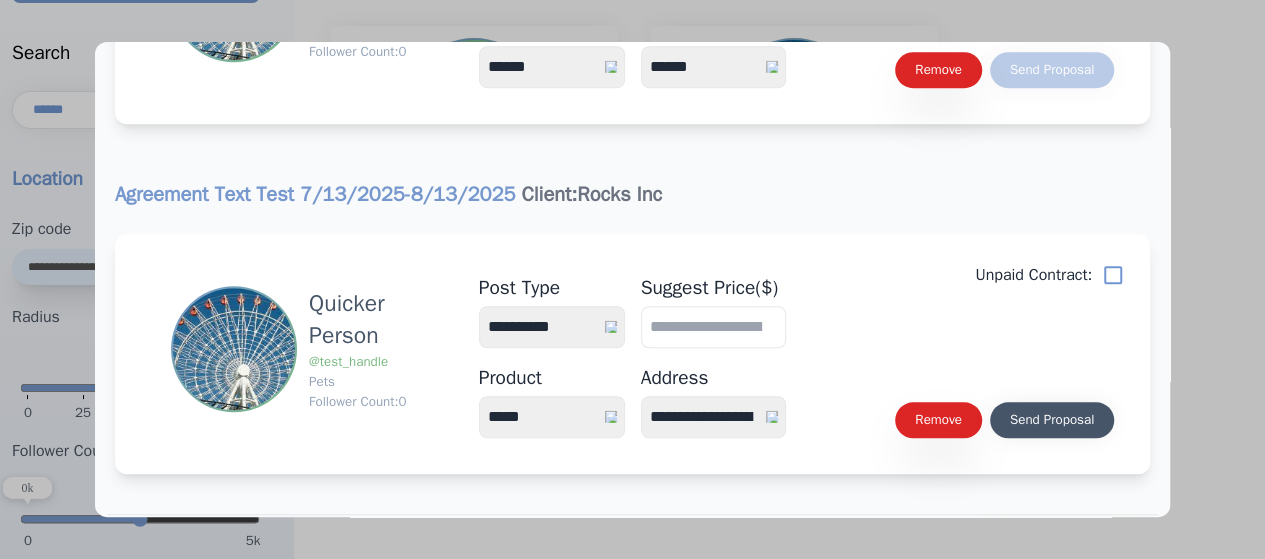 click on "Send Proposal" at bounding box center (1052, 420) 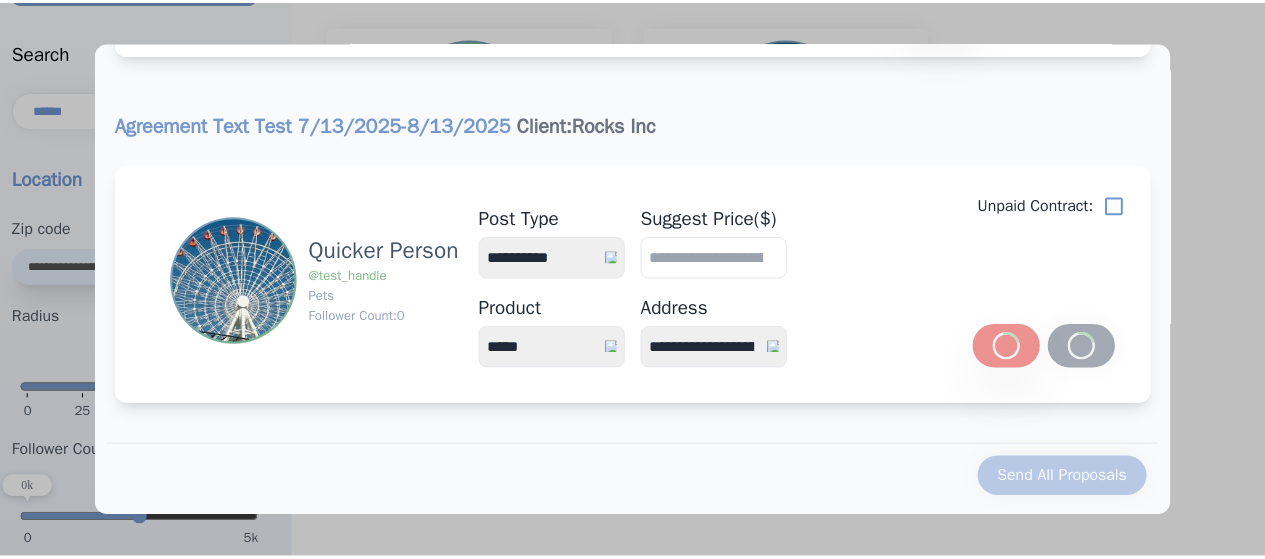 scroll, scrollTop: 397, scrollLeft: 0, axis: vertical 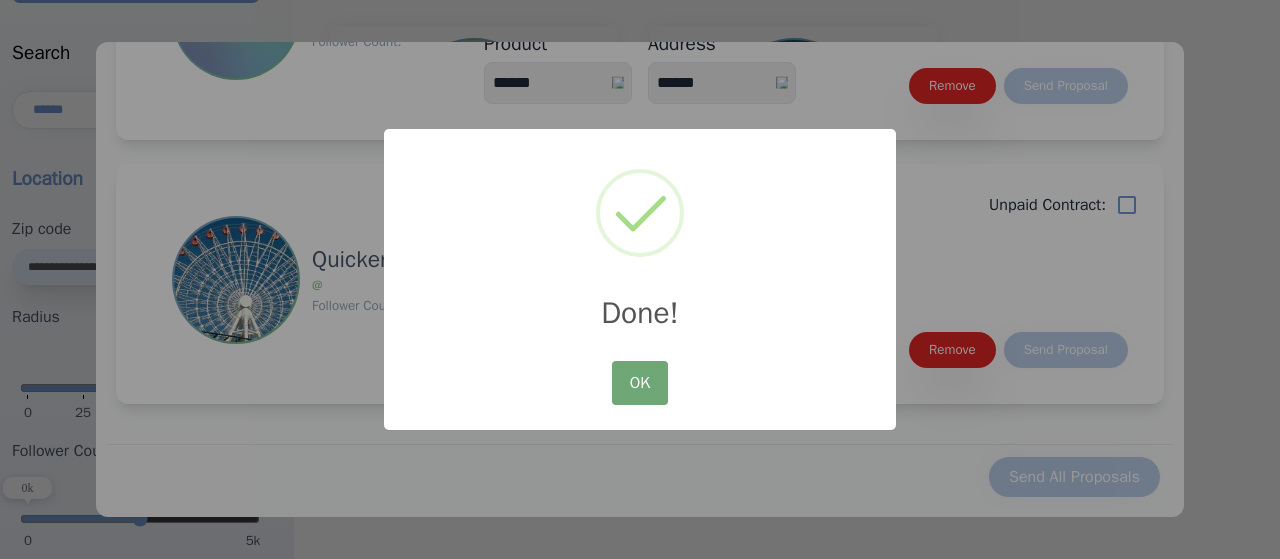 click on "OK" at bounding box center [640, 383] 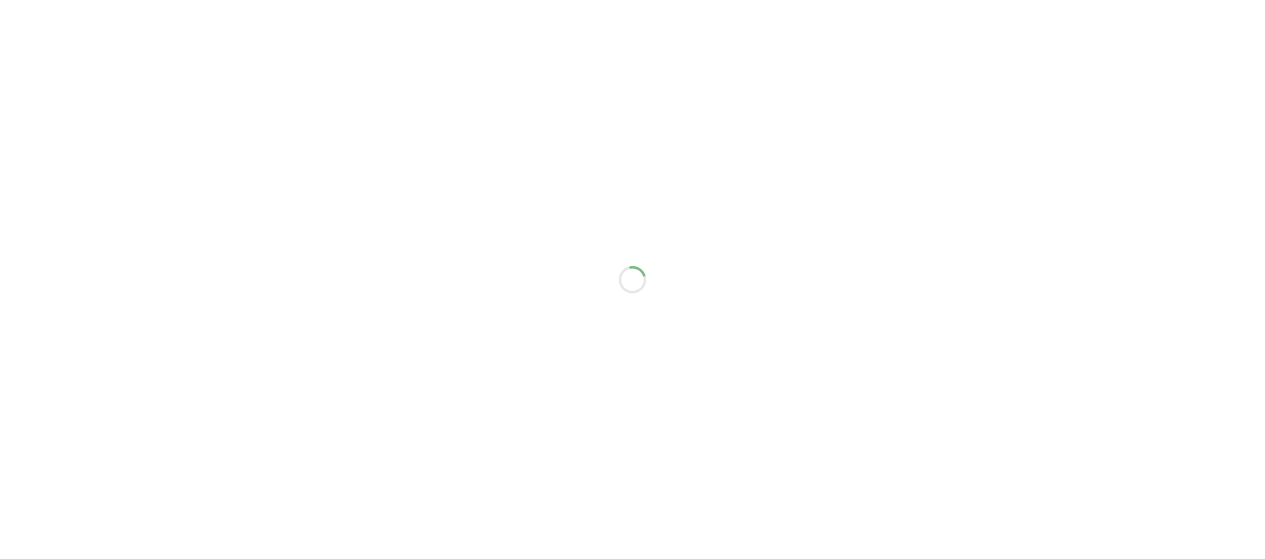 scroll, scrollTop: 0, scrollLeft: 0, axis: both 